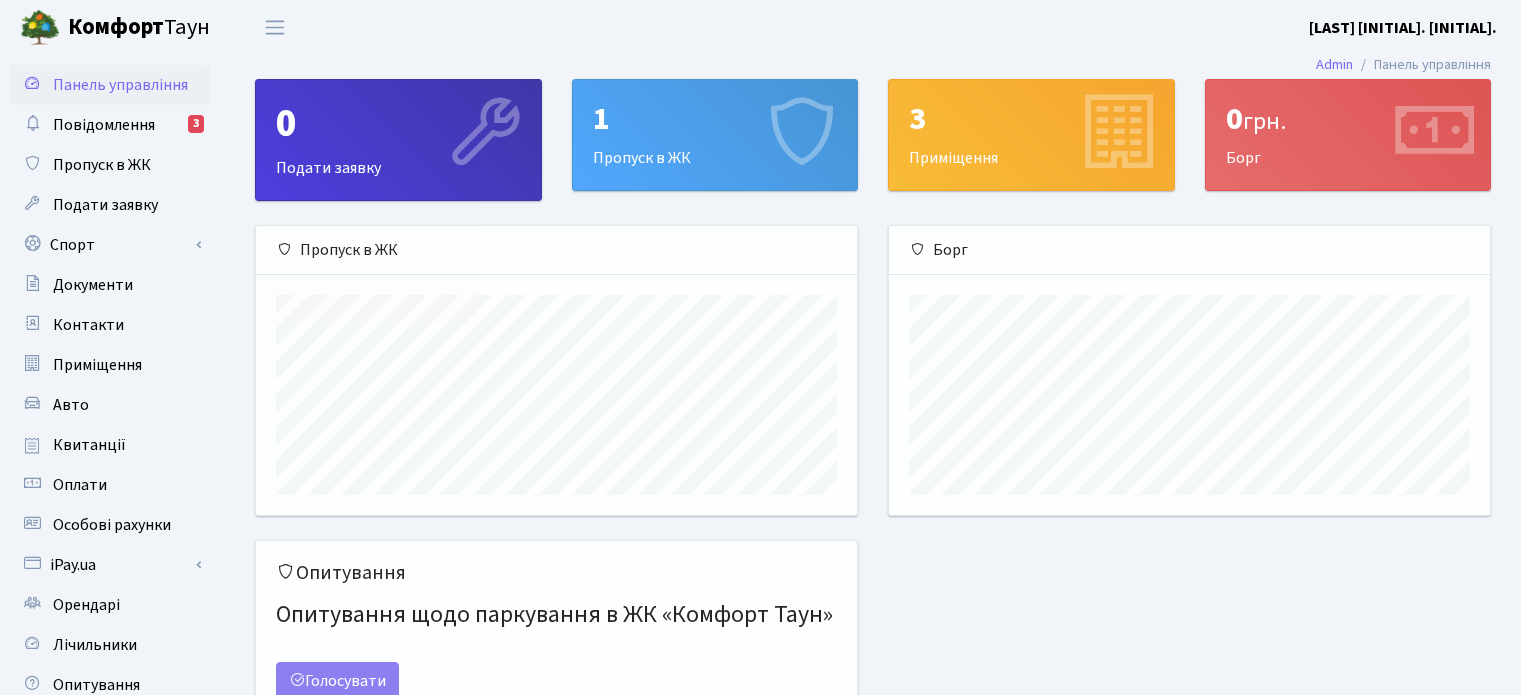 scroll, scrollTop: 0, scrollLeft: 0, axis: both 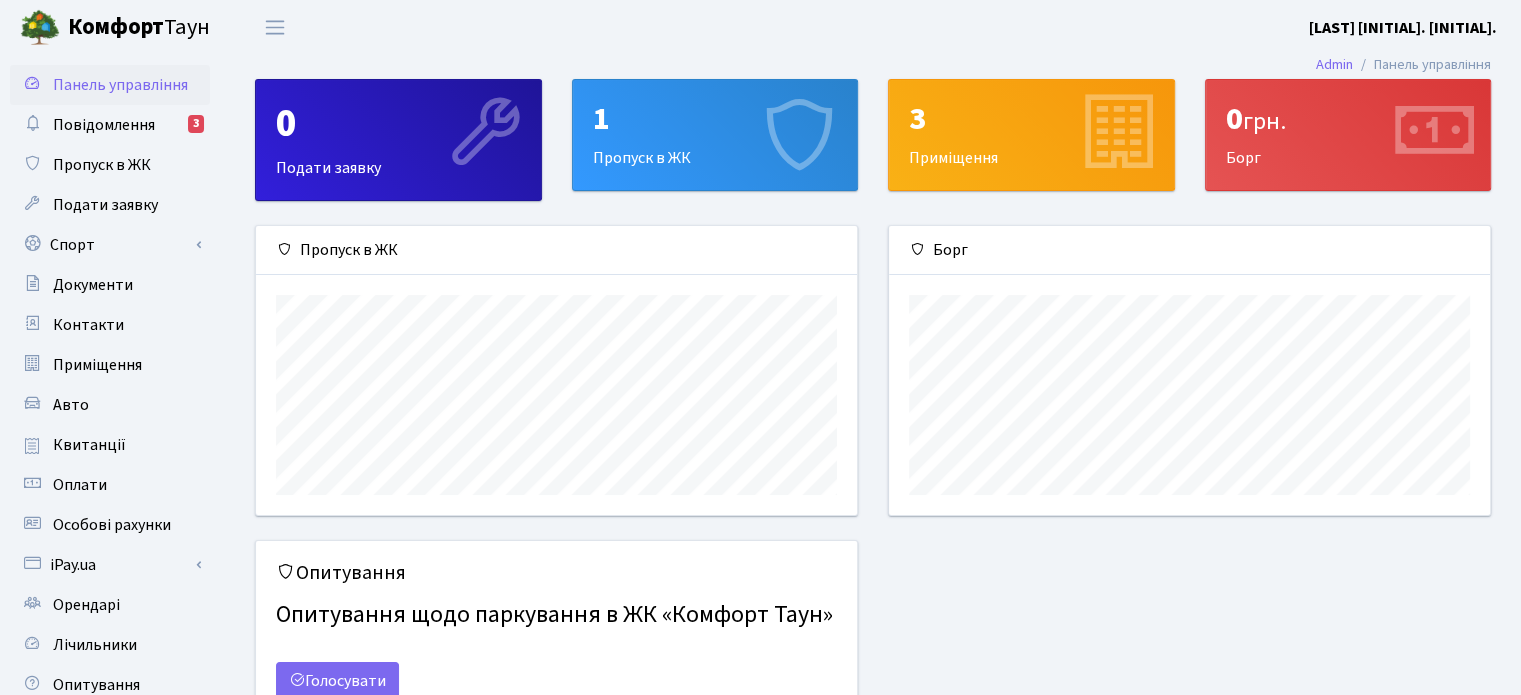 click on "1
Пропуск в ЖК" at bounding box center [715, 135] 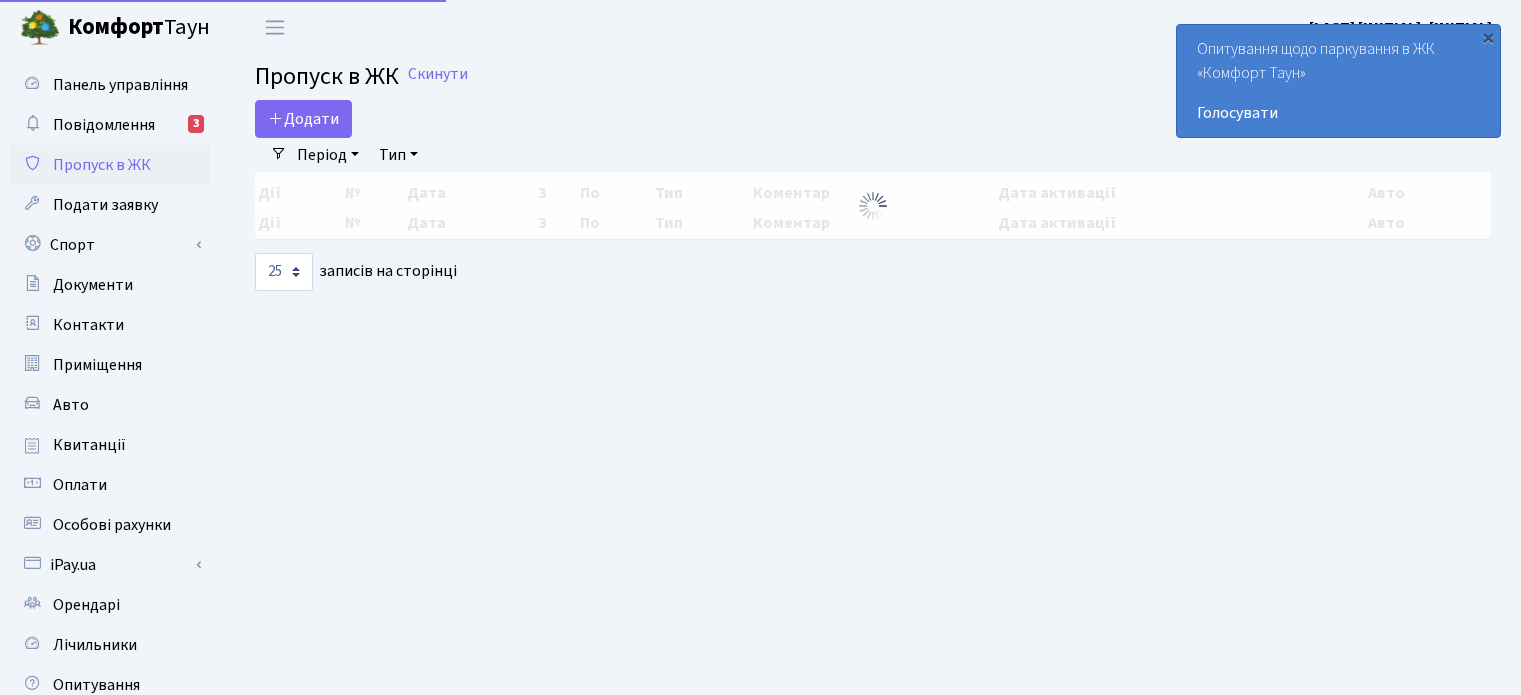 select on "25" 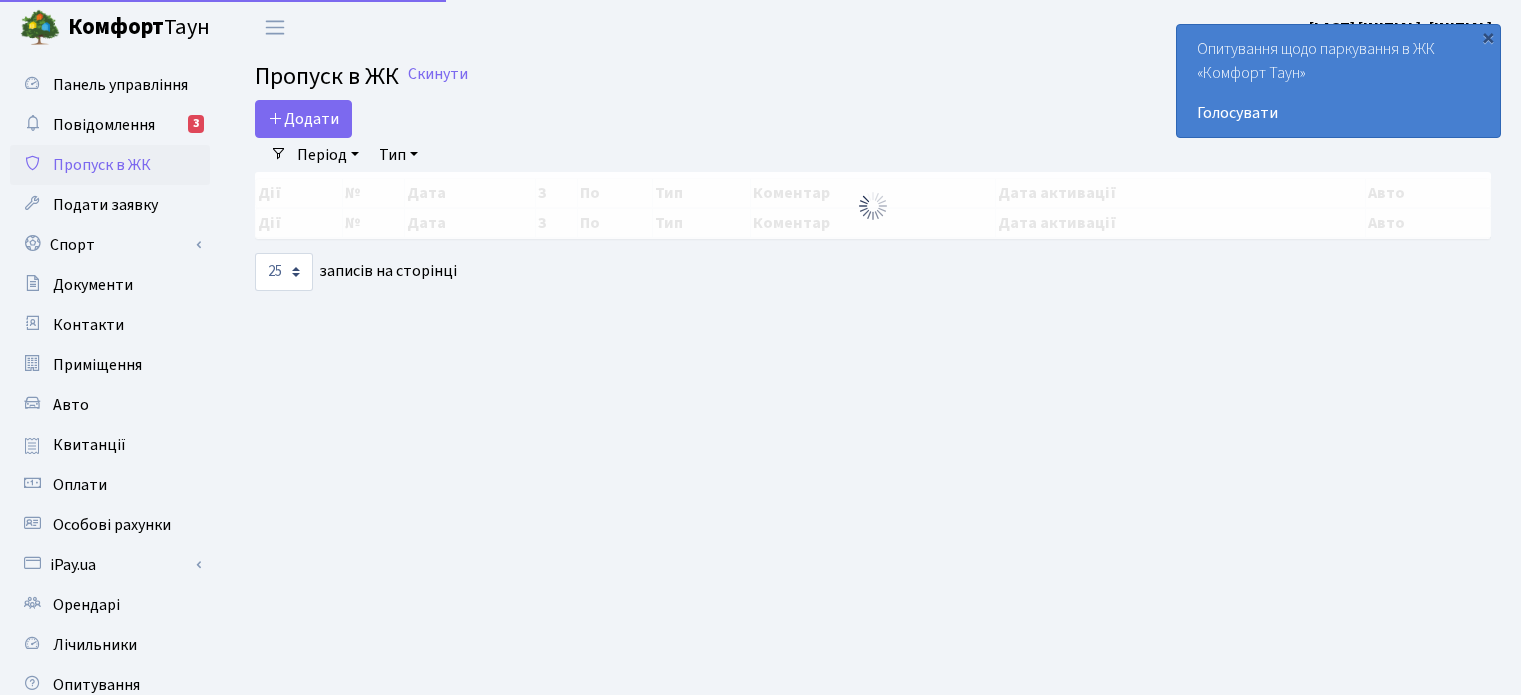 scroll, scrollTop: 0, scrollLeft: 0, axis: both 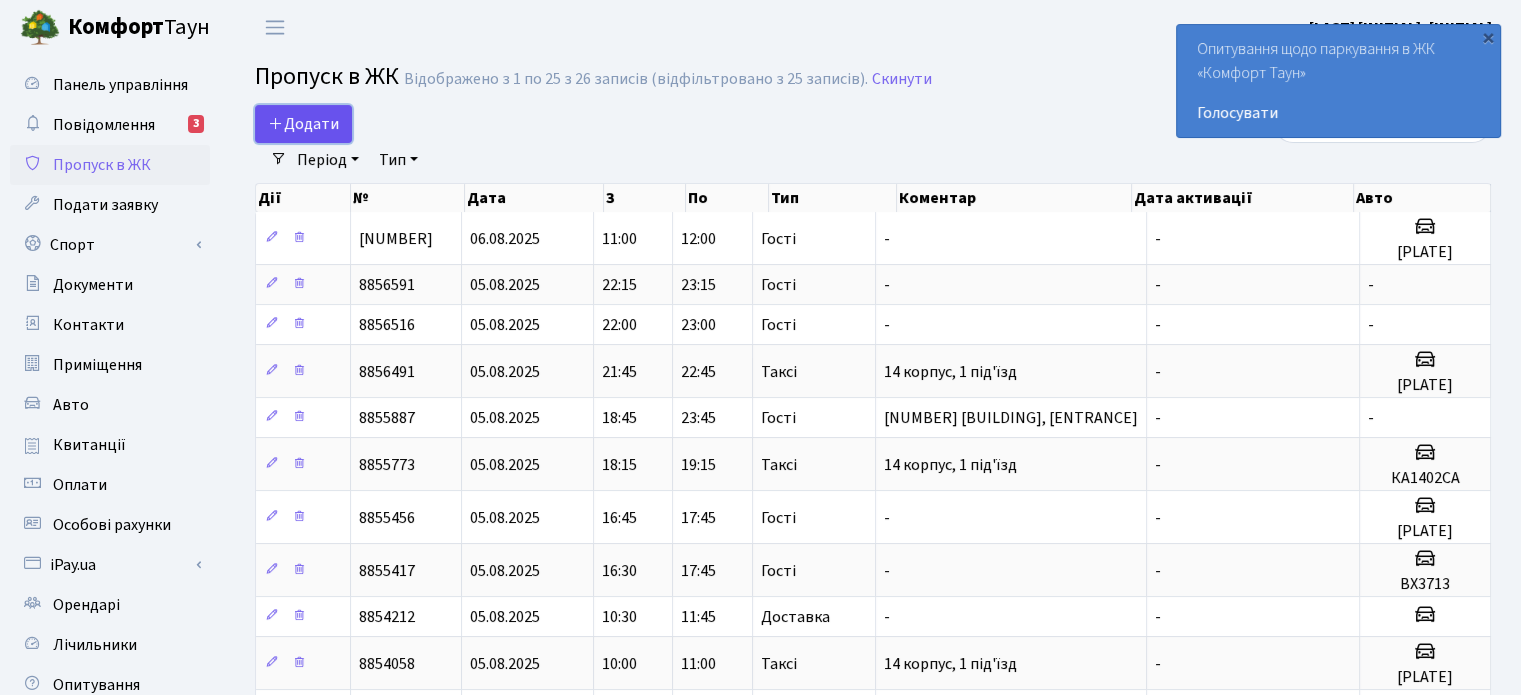 click on "Додати" at bounding box center [303, 124] 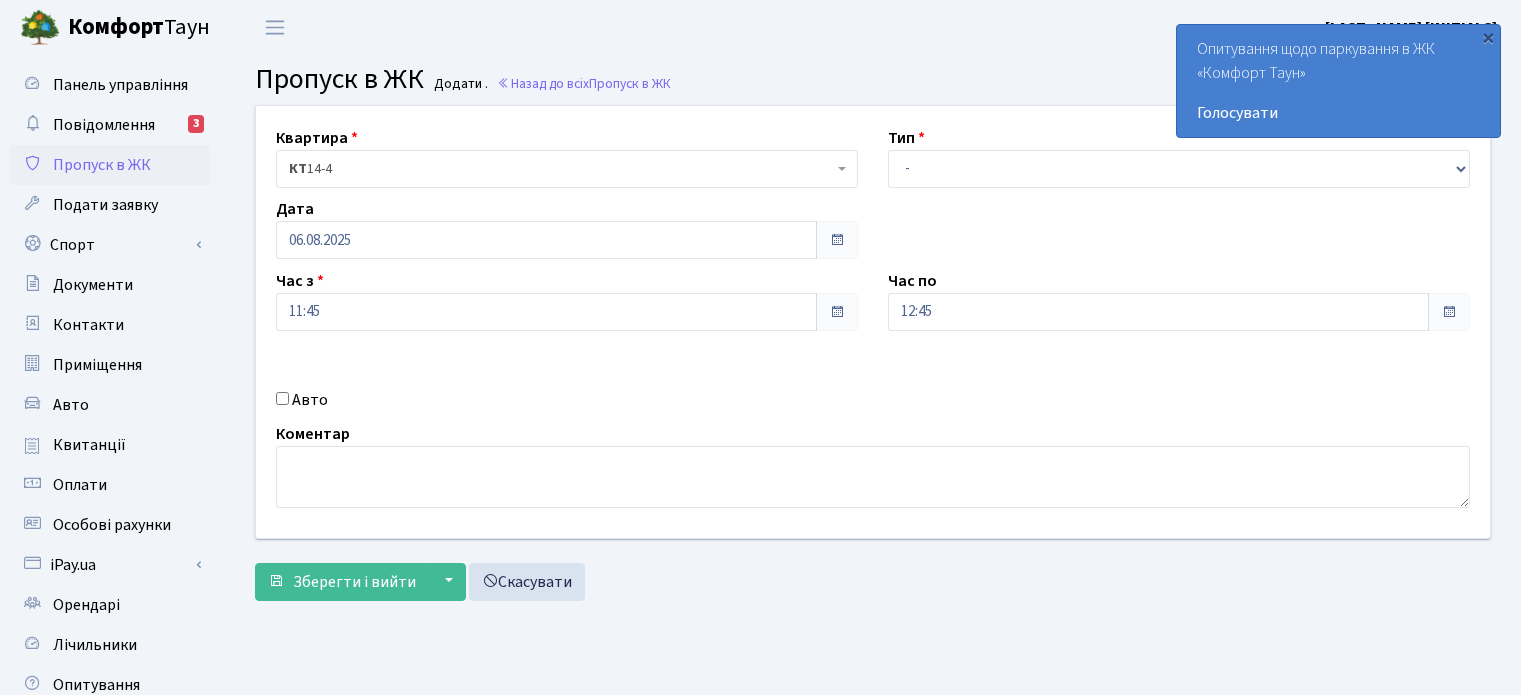 scroll, scrollTop: 0, scrollLeft: 0, axis: both 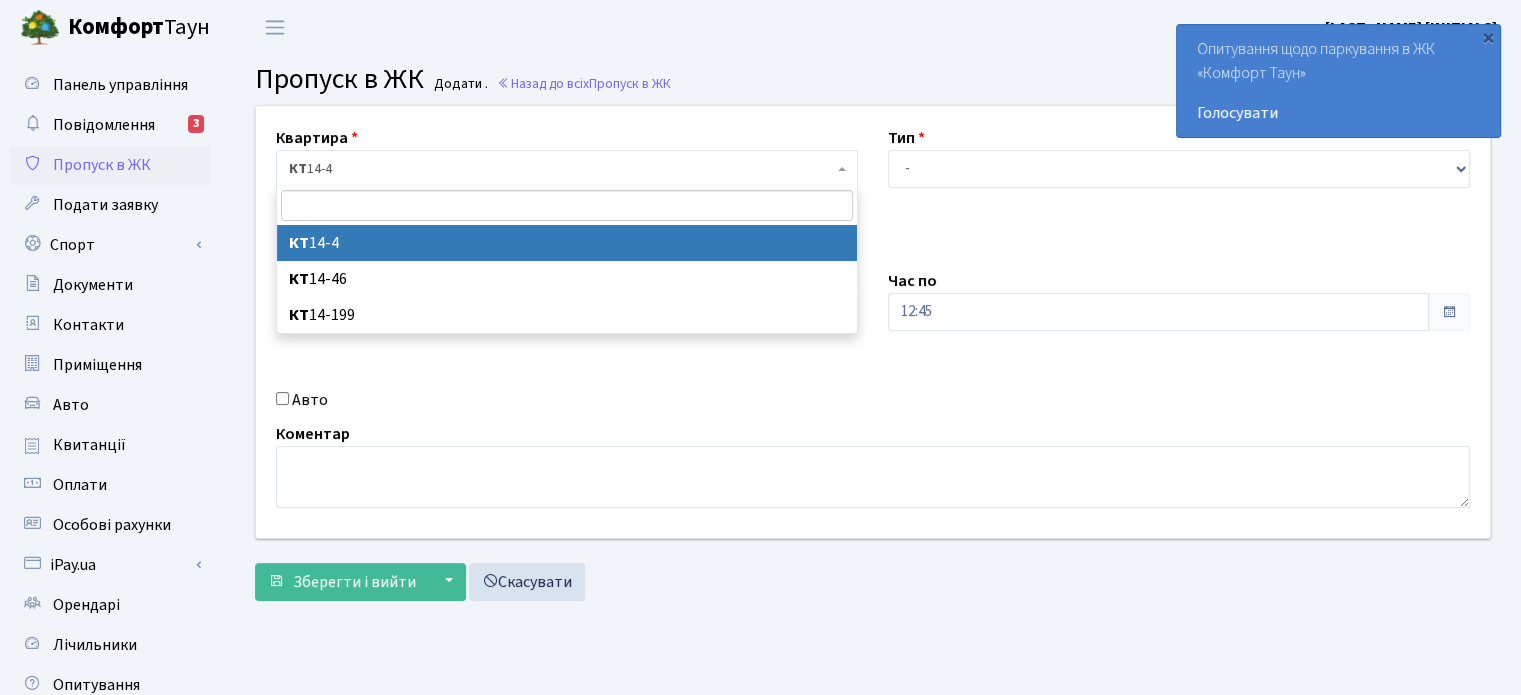 click on "КТ     14-4" at bounding box center [561, 169] 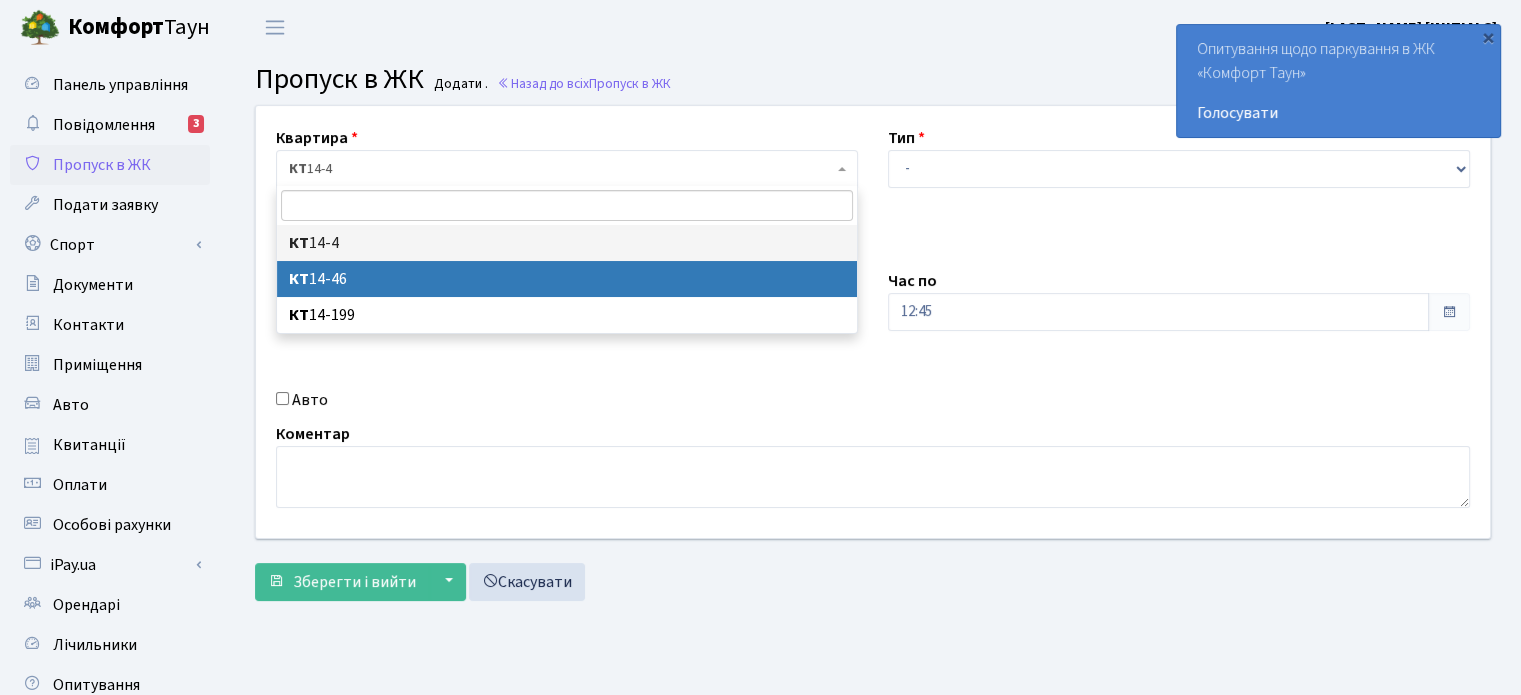 select on "7423" 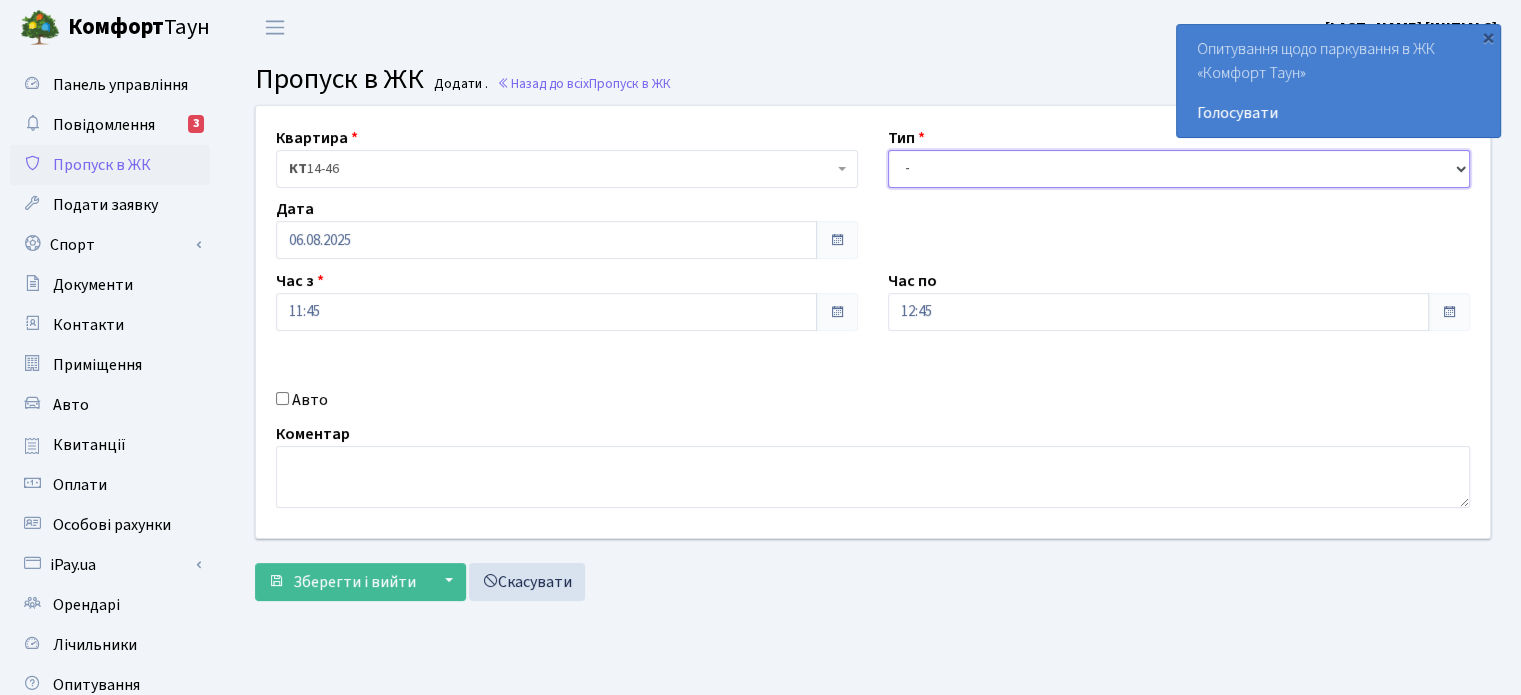 click on "-
Доставка
Таксі
Гості
Сервіс" at bounding box center [1179, 169] 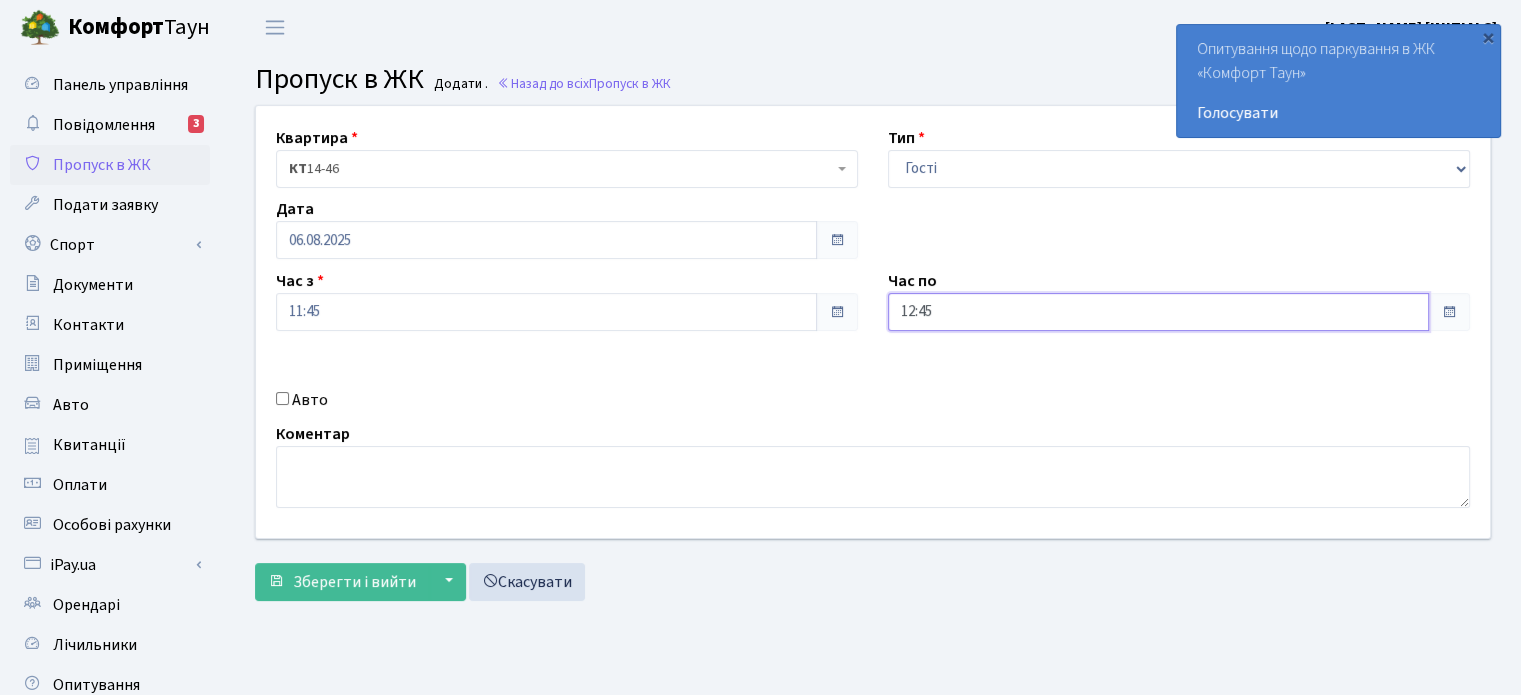 click on "12:45" at bounding box center (1158, 312) 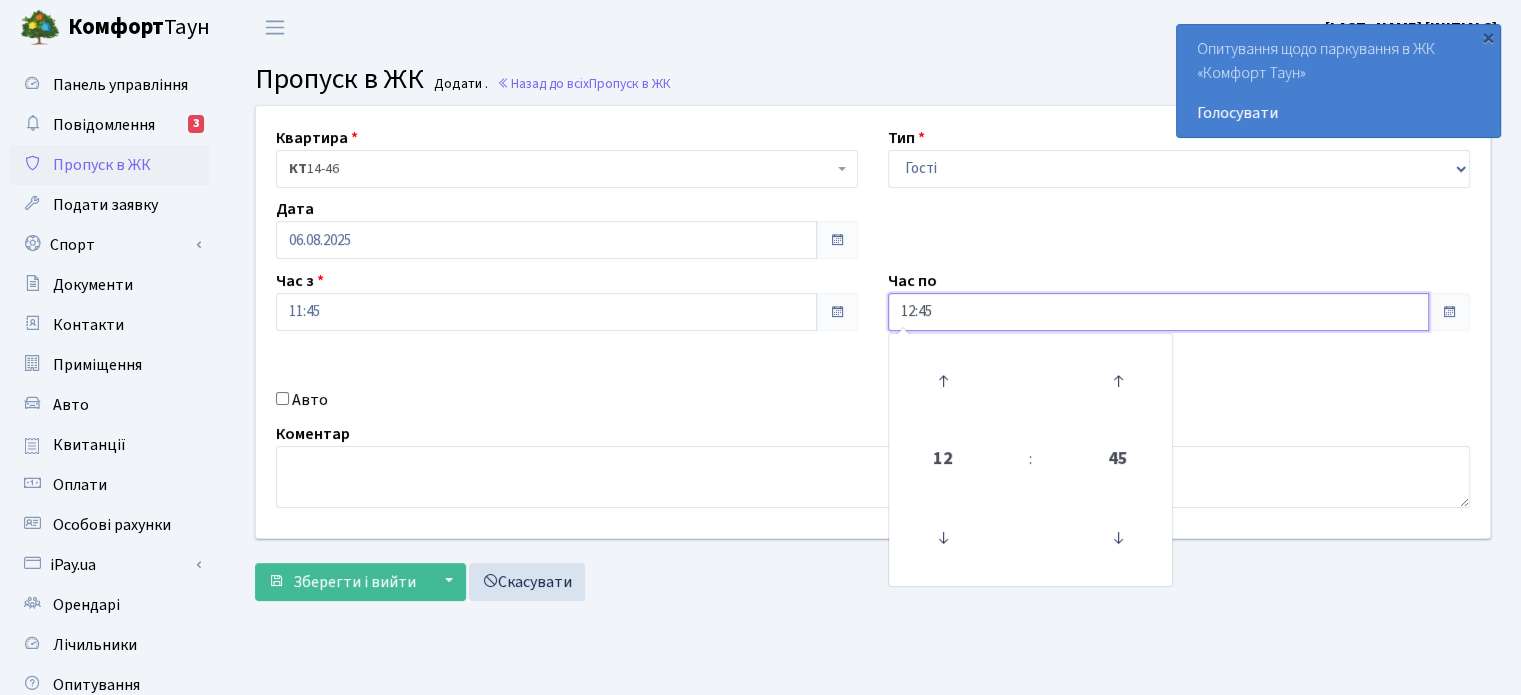 click on "12:45" at bounding box center [1158, 312] 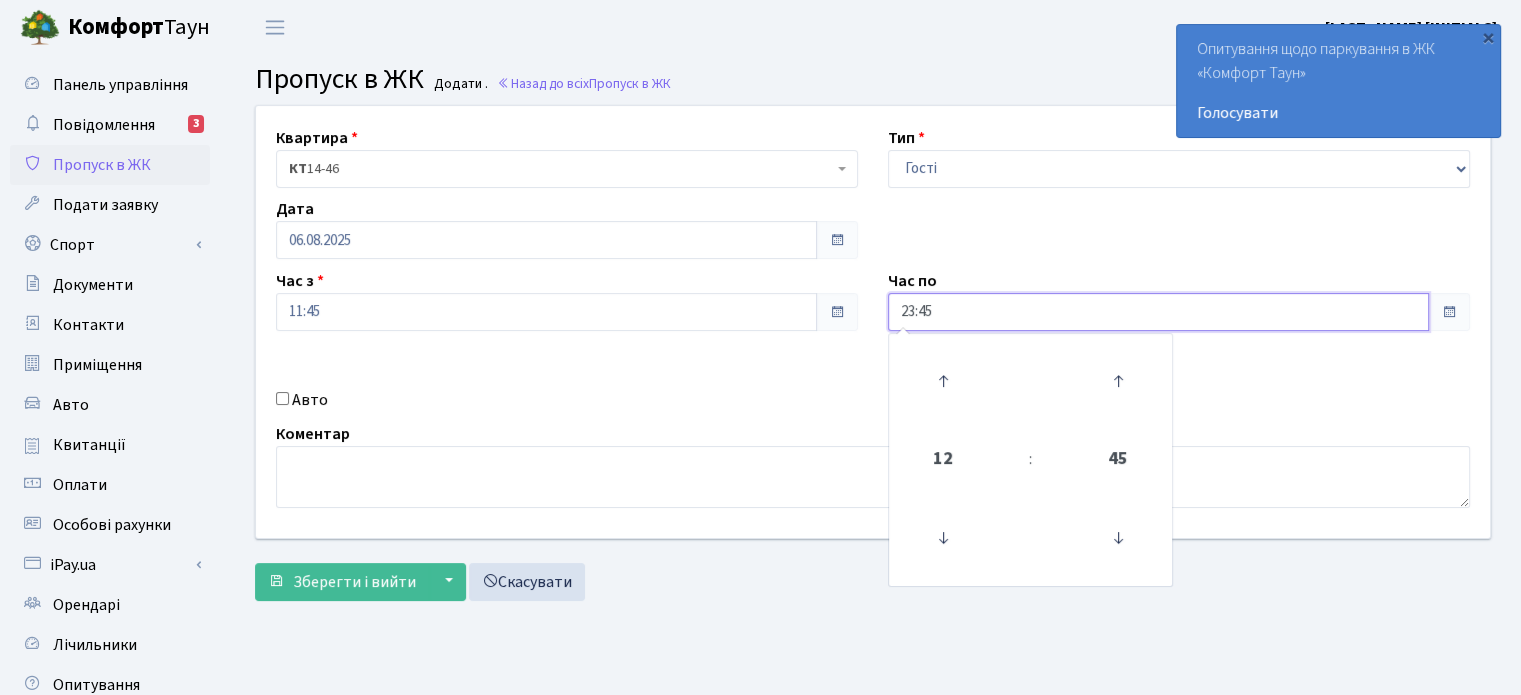 type on "23:45" 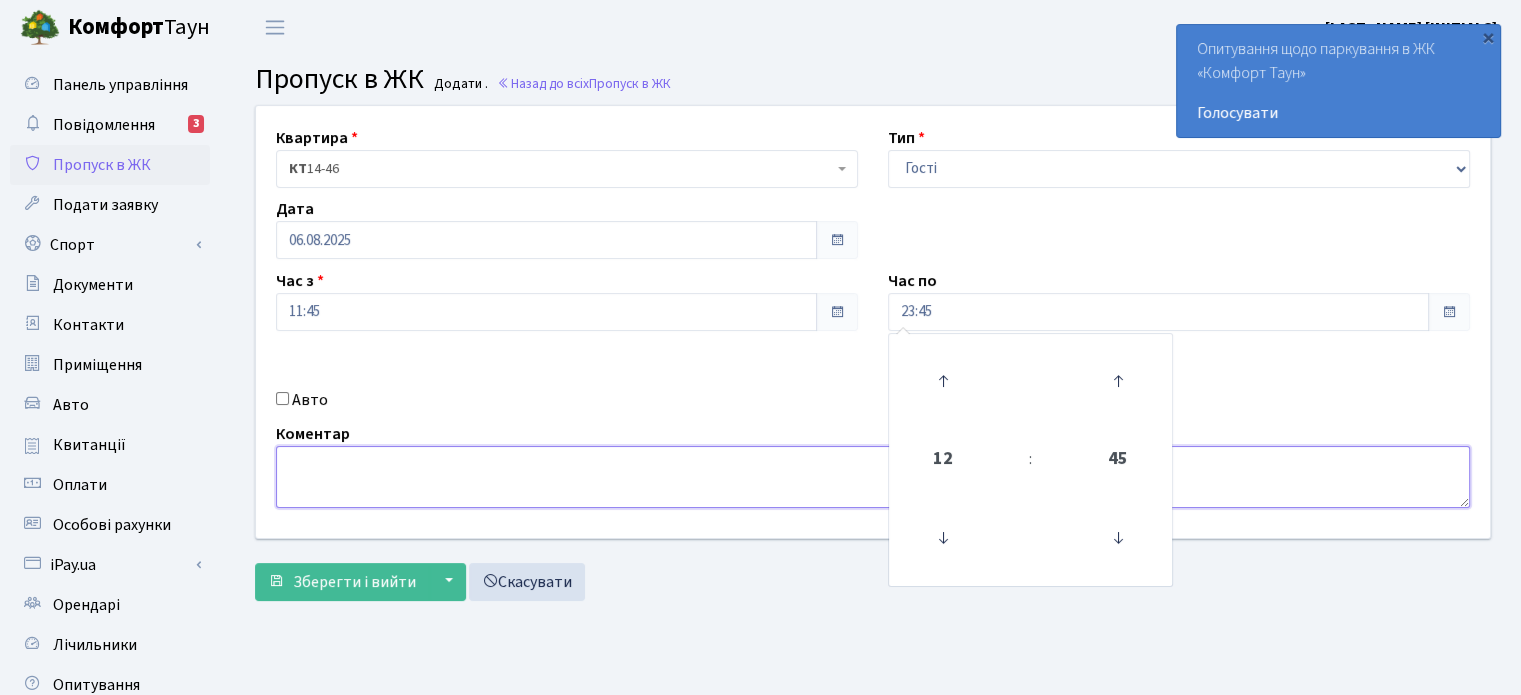 click at bounding box center (873, 477) 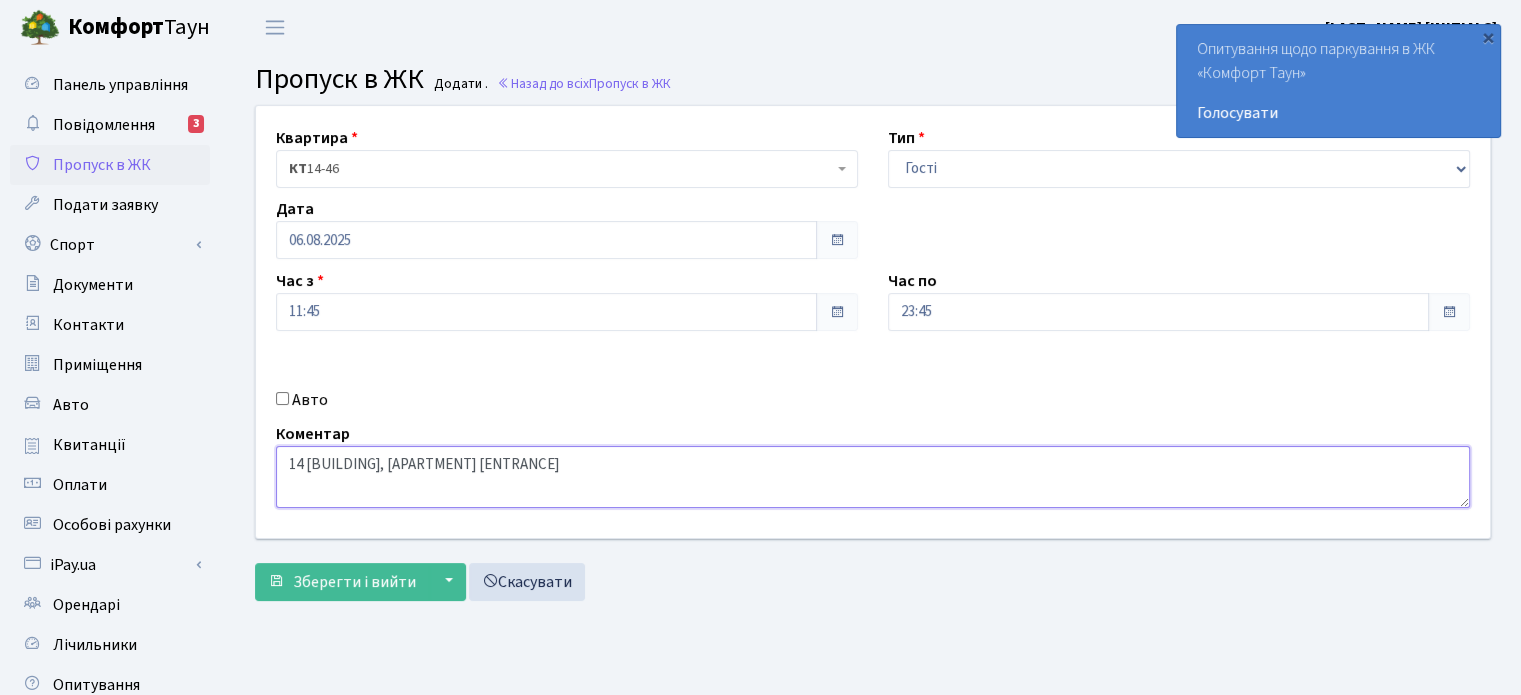 click on "14 Корпус, 2 підїзд" at bounding box center [873, 477] 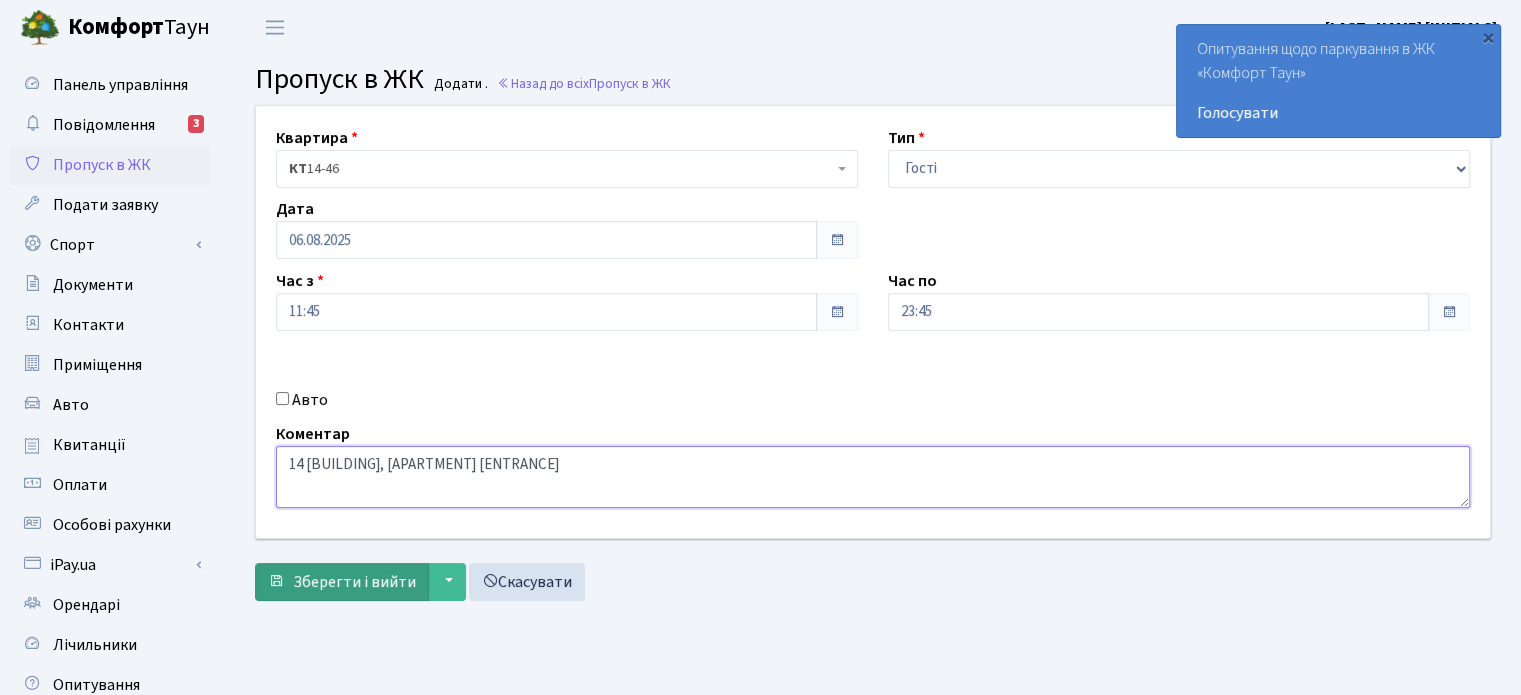 type on "14 Корпус, 2 під'їзд" 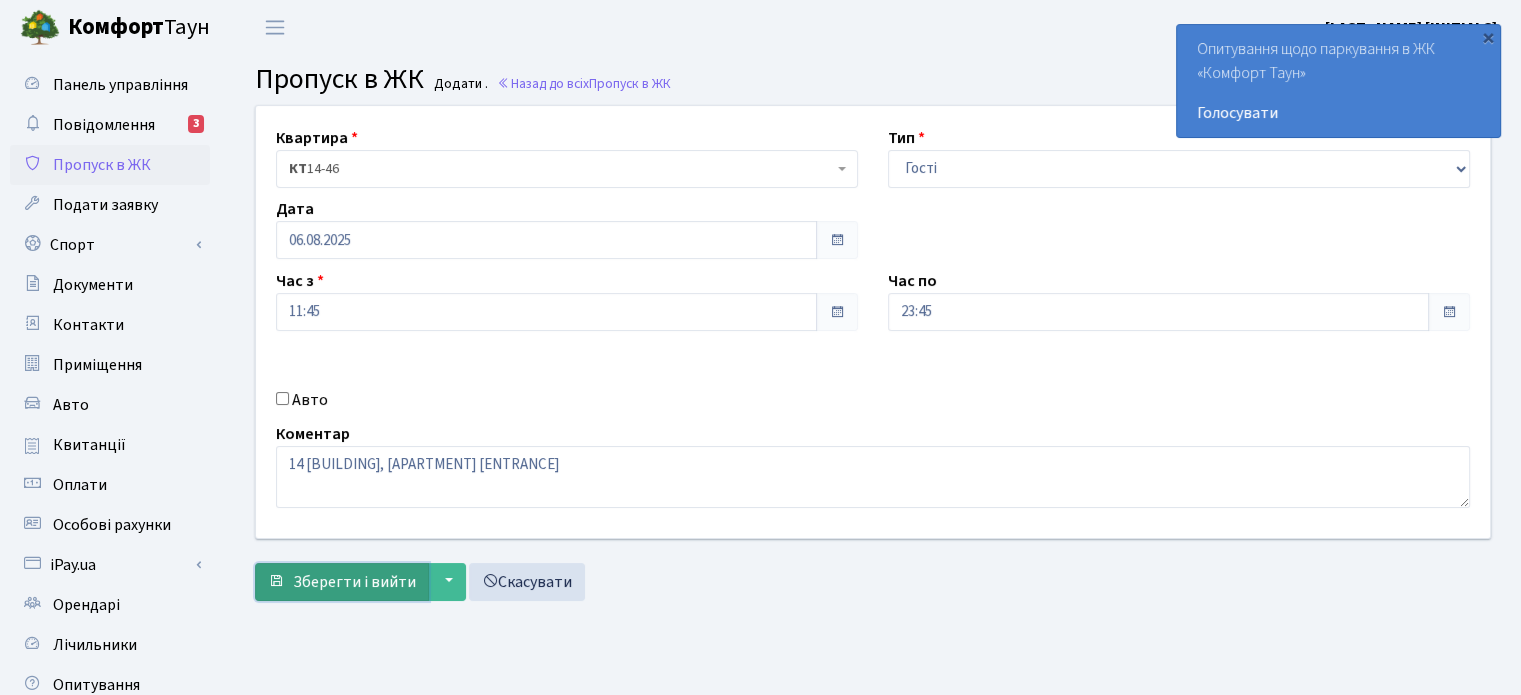 click on "Зберегти і вийти" at bounding box center (354, 582) 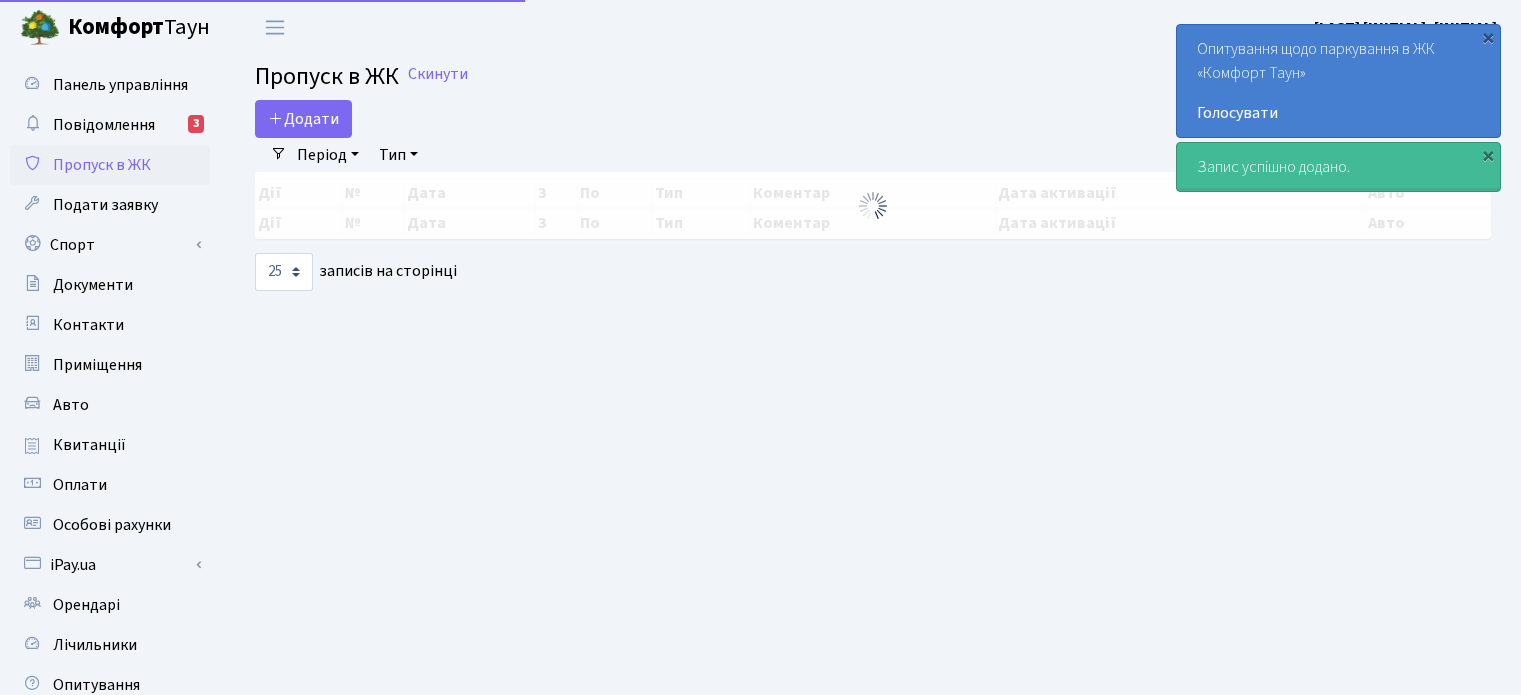 select on "25" 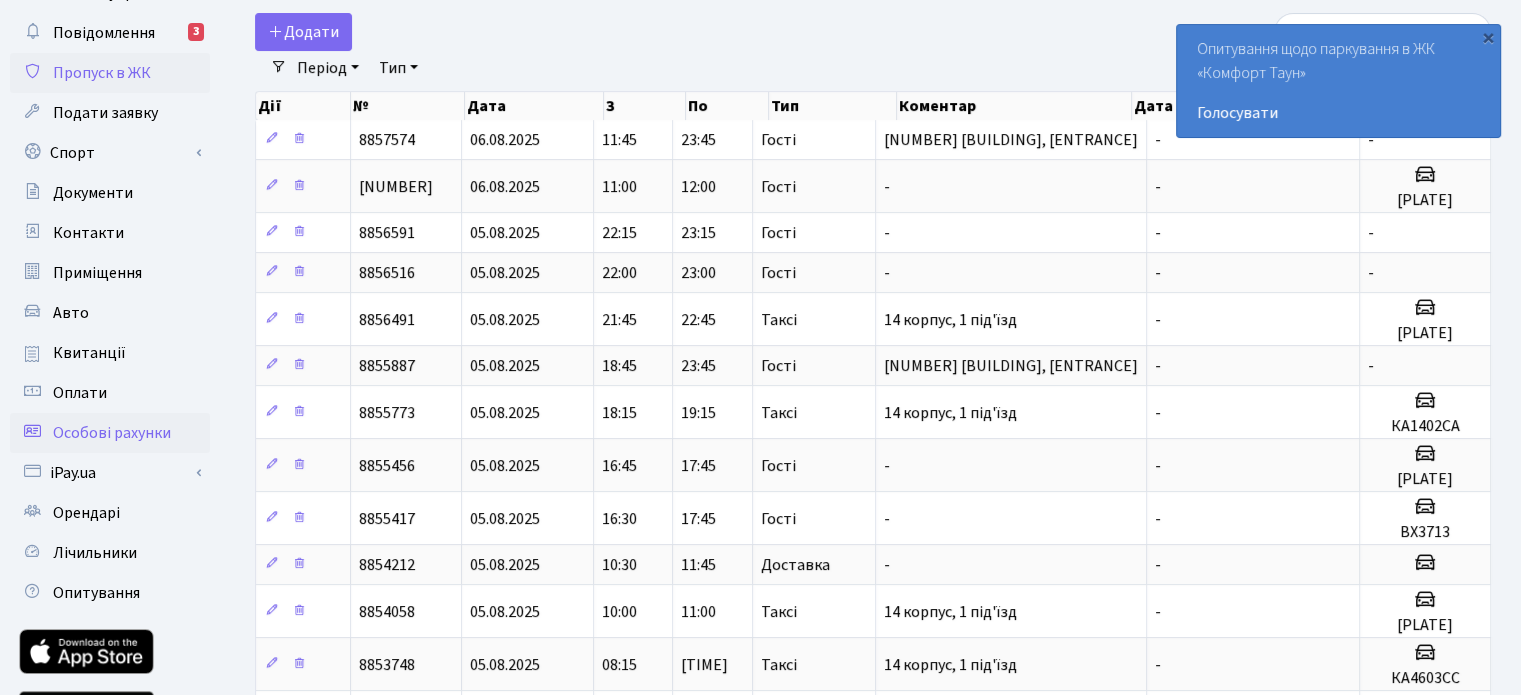 scroll, scrollTop: 100, scrollLeft: 0, axis: vertical 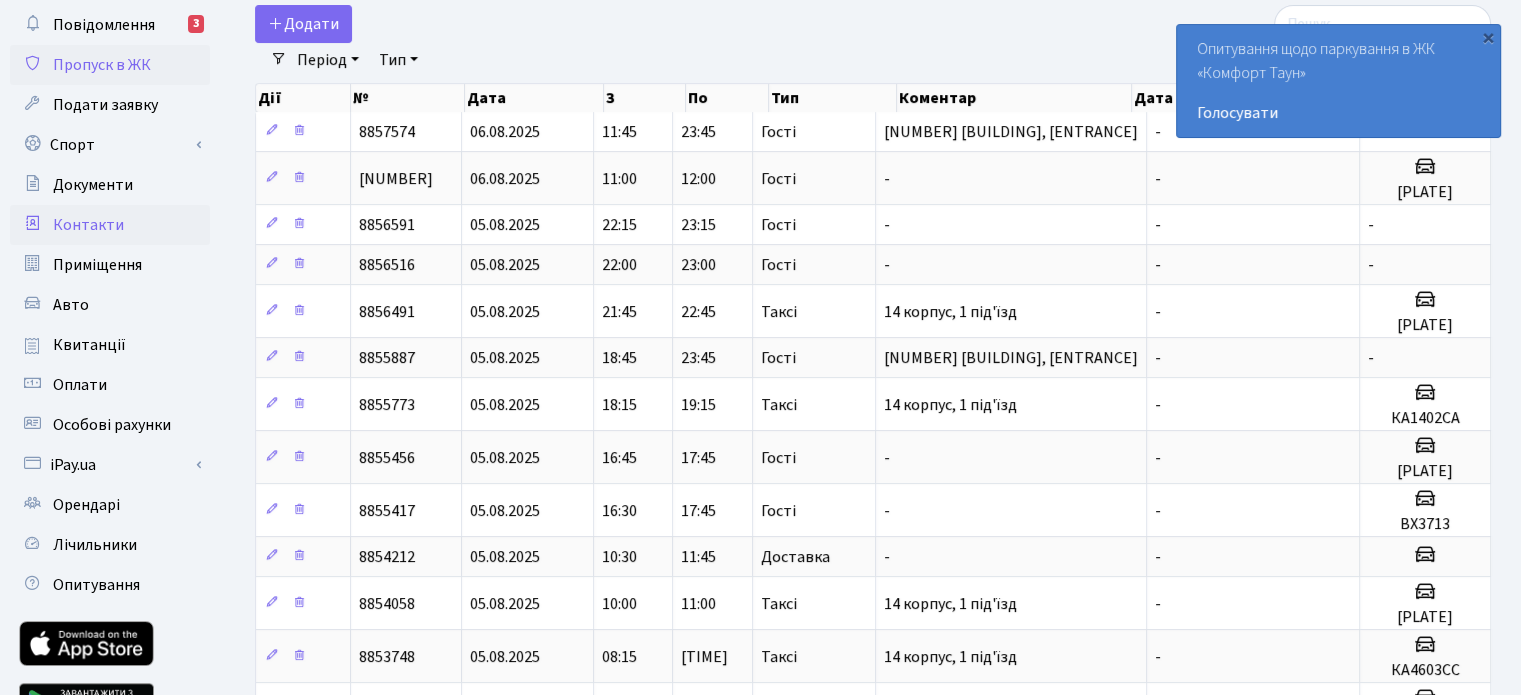 click on "Контакти" at bounding box center [88, 225] 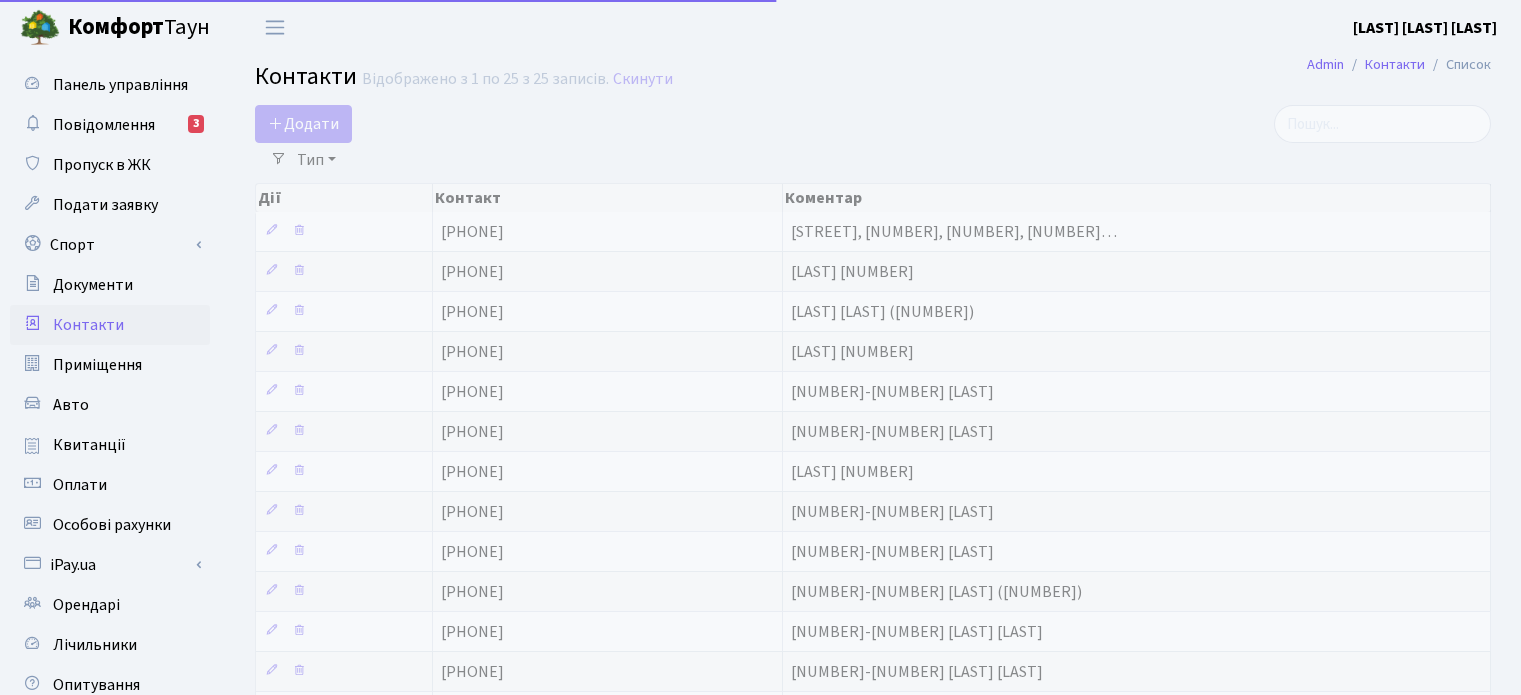 select on "25" 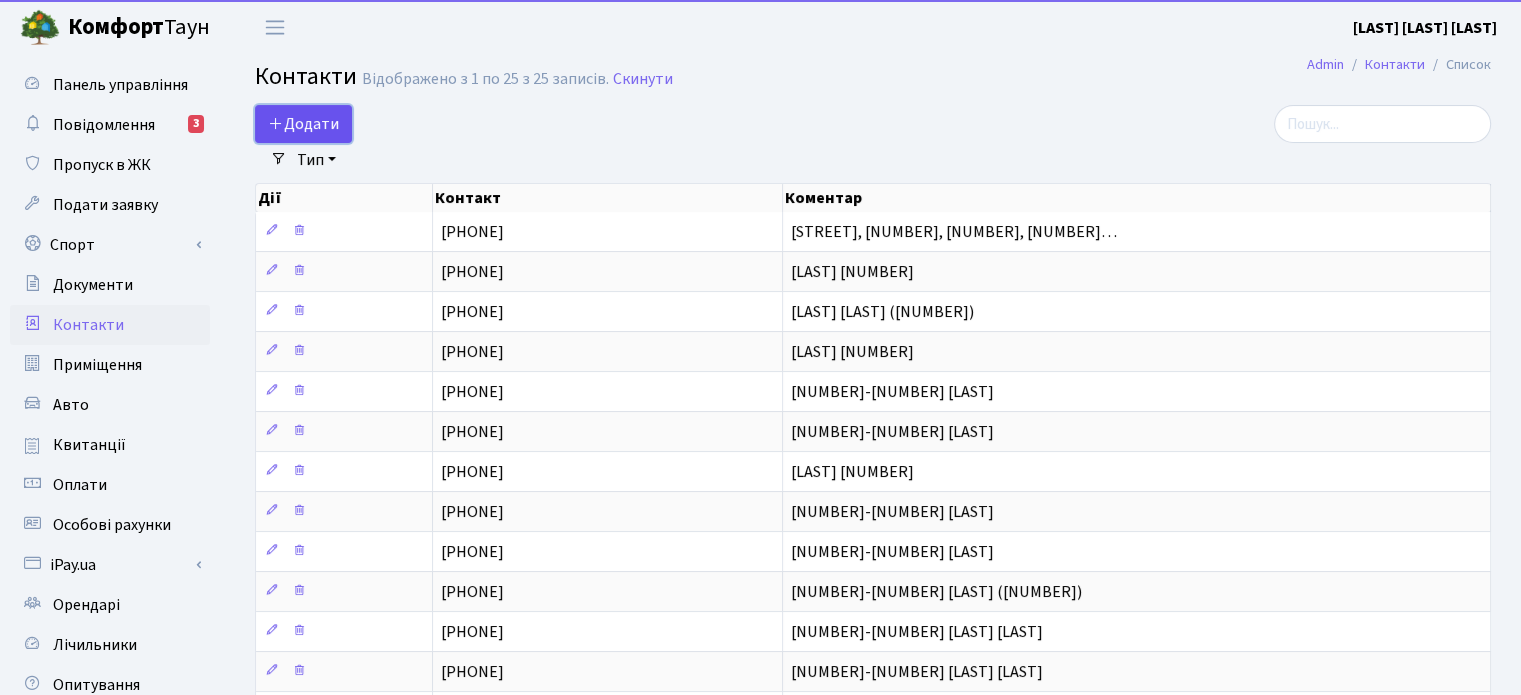 click on "Додати" at bounding box center (303, 124) 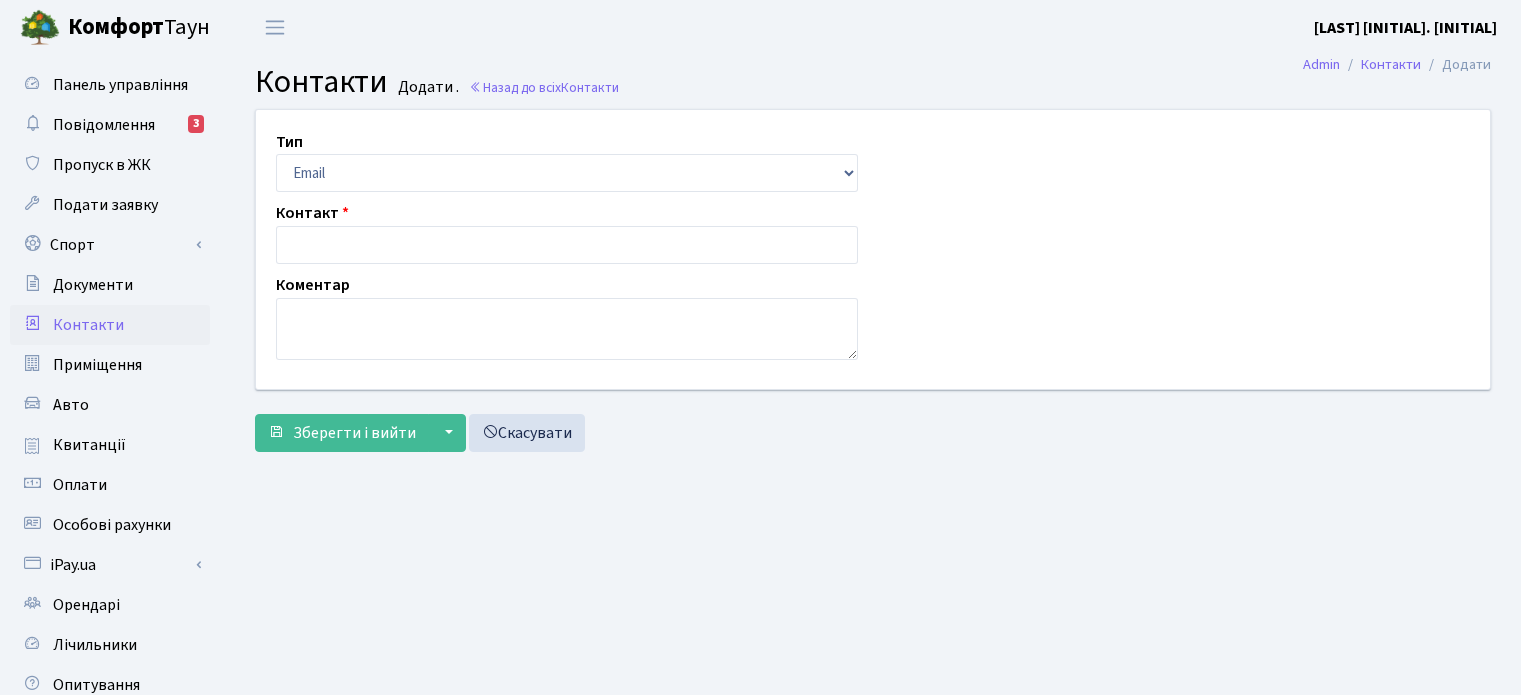 scroll, scrollTop: 0, scrollLeft: 0, axis: both 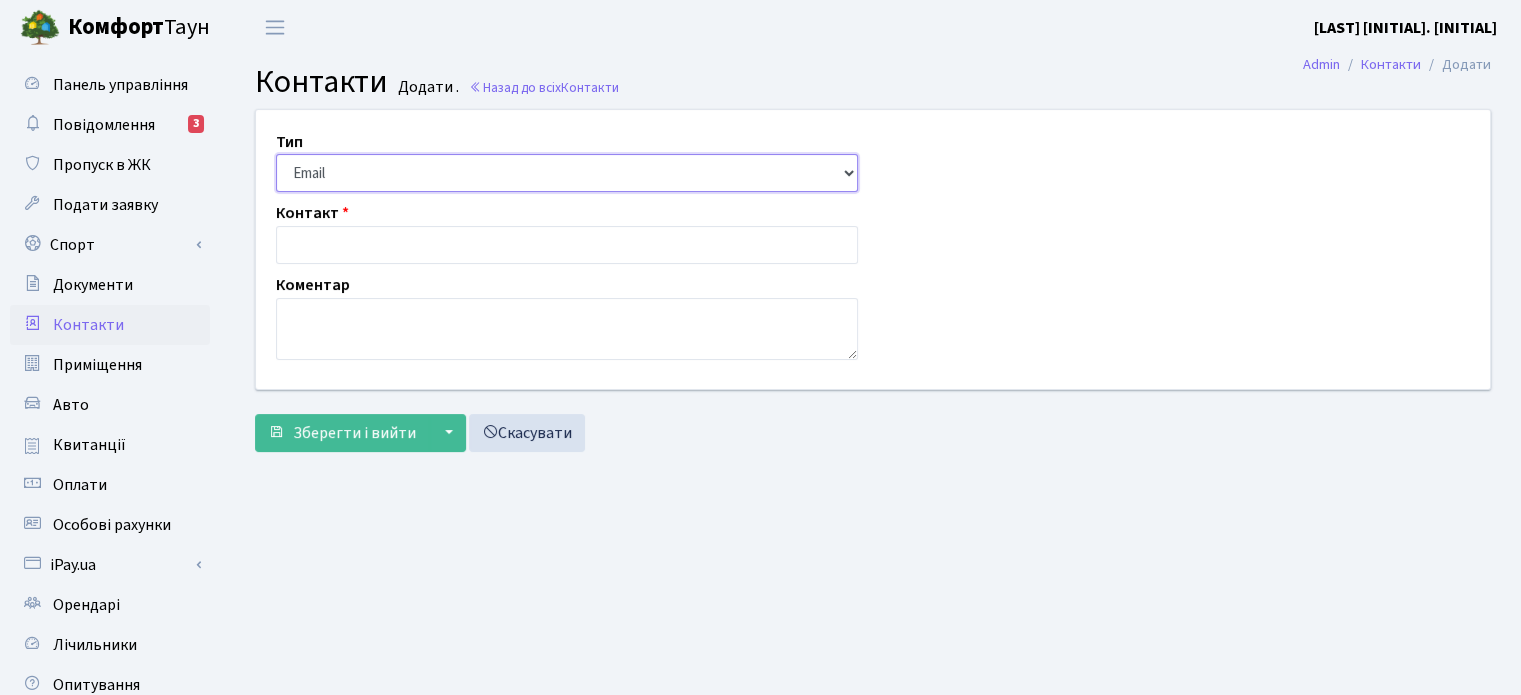 click on "Email
Телефон" at bounding box center (567, 173) 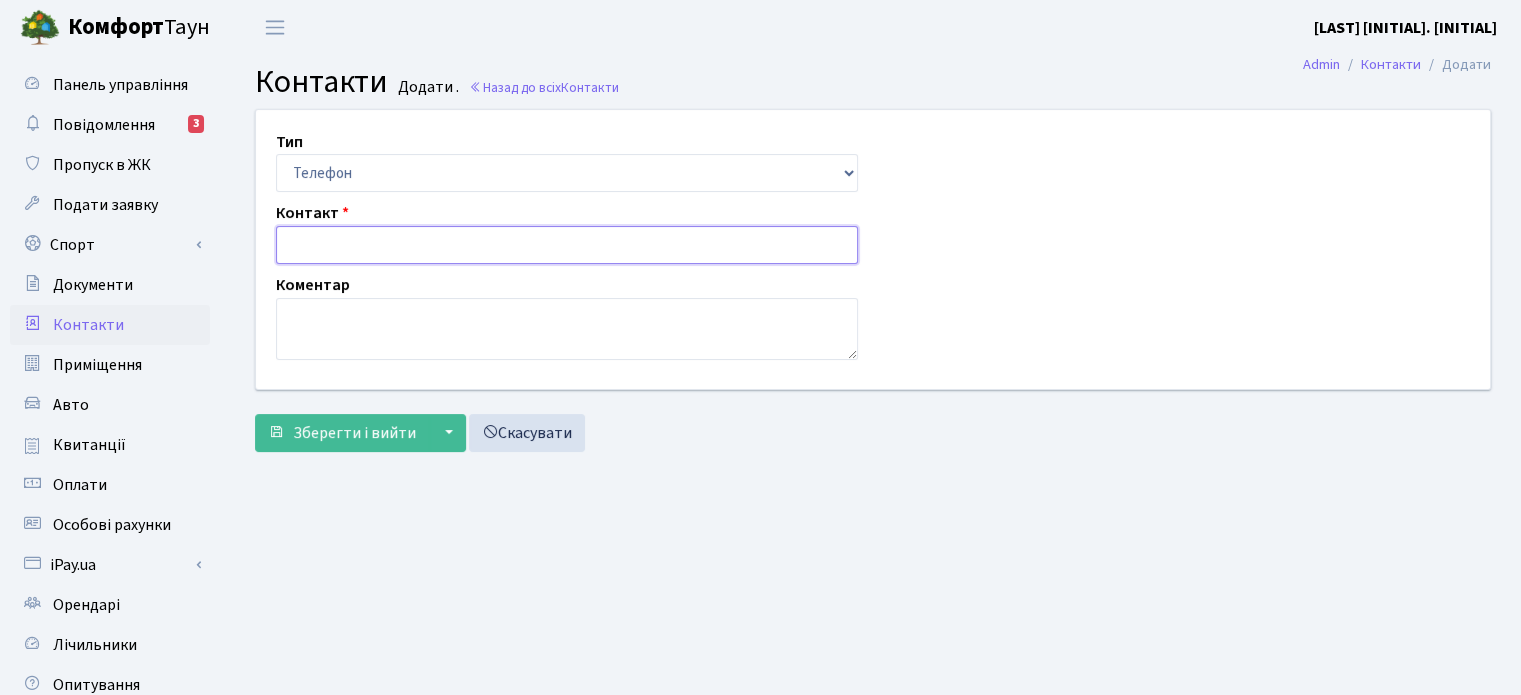 click at bounding box center [567, 245] 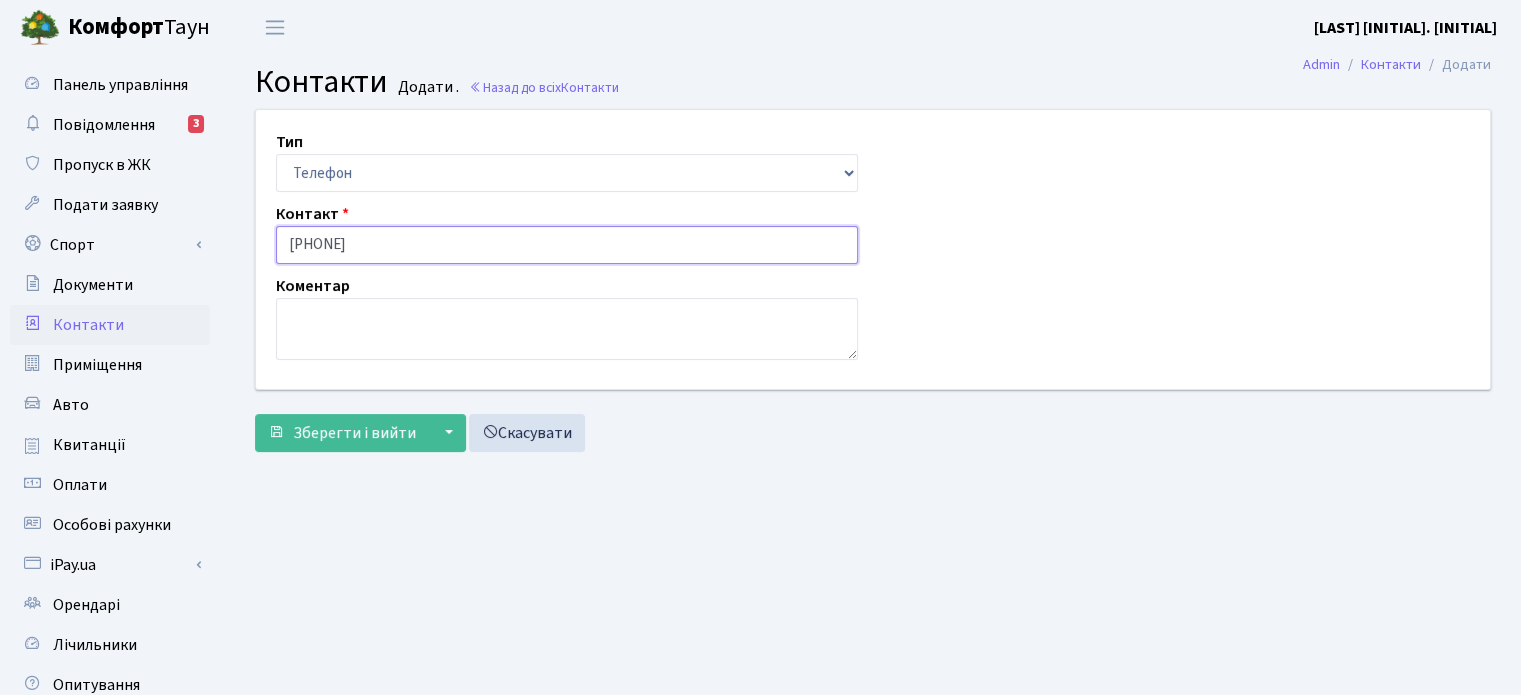 type on "+380996554076" 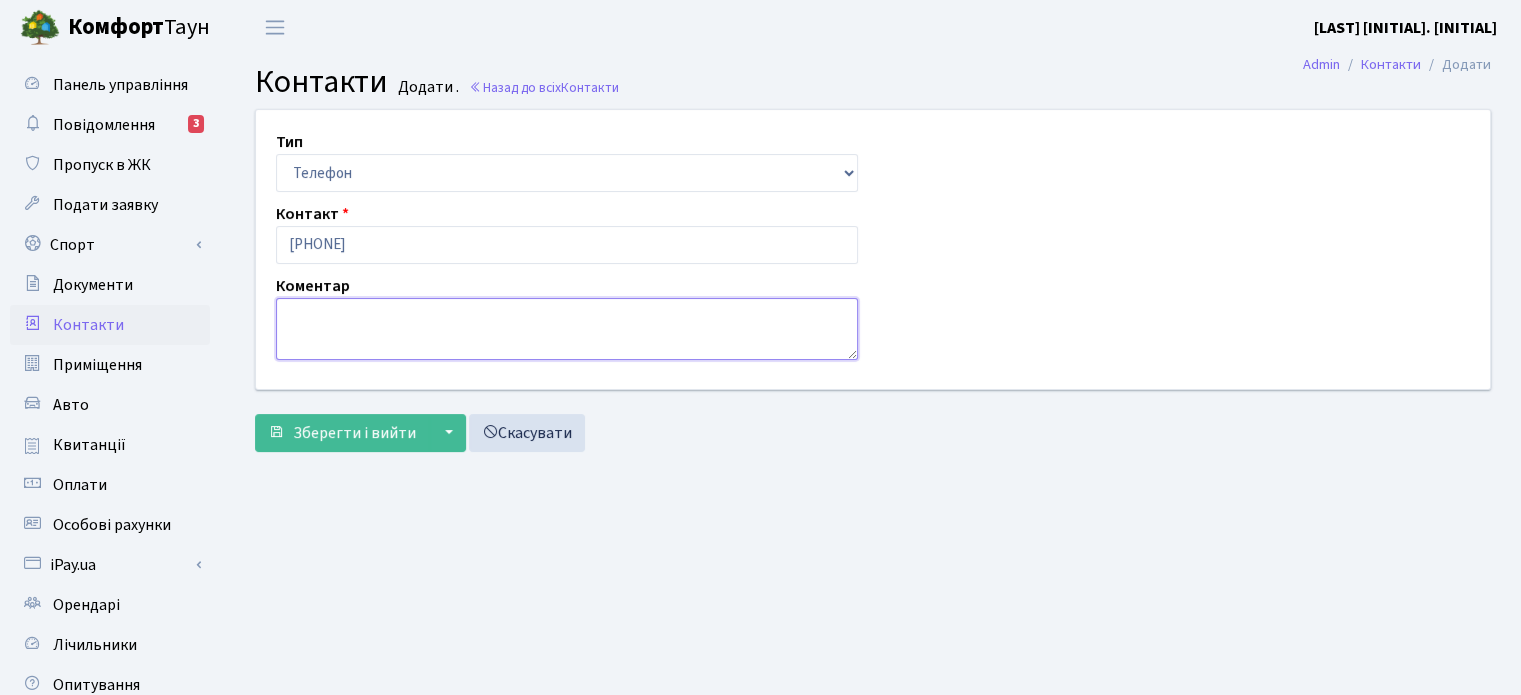 click at bounding box center [567, 329] 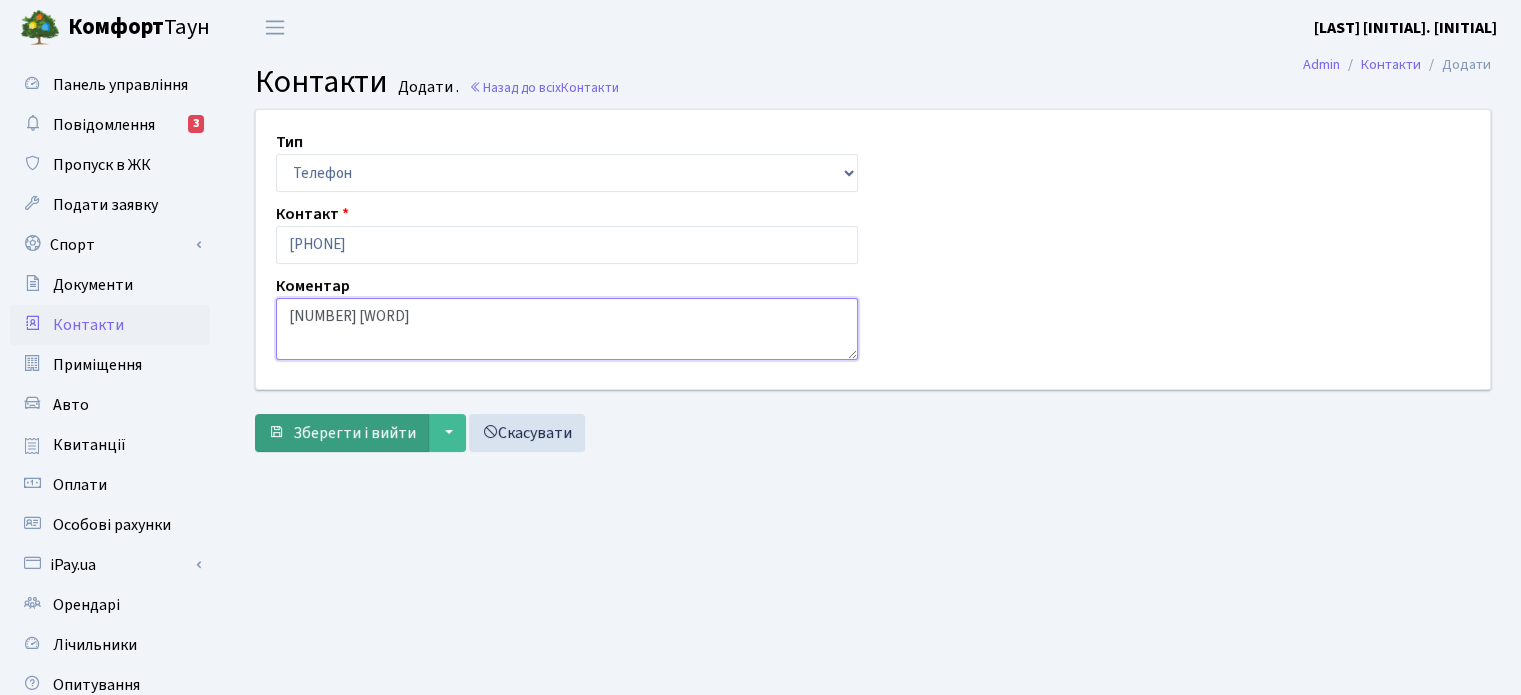 type on "199-2 Инджи" 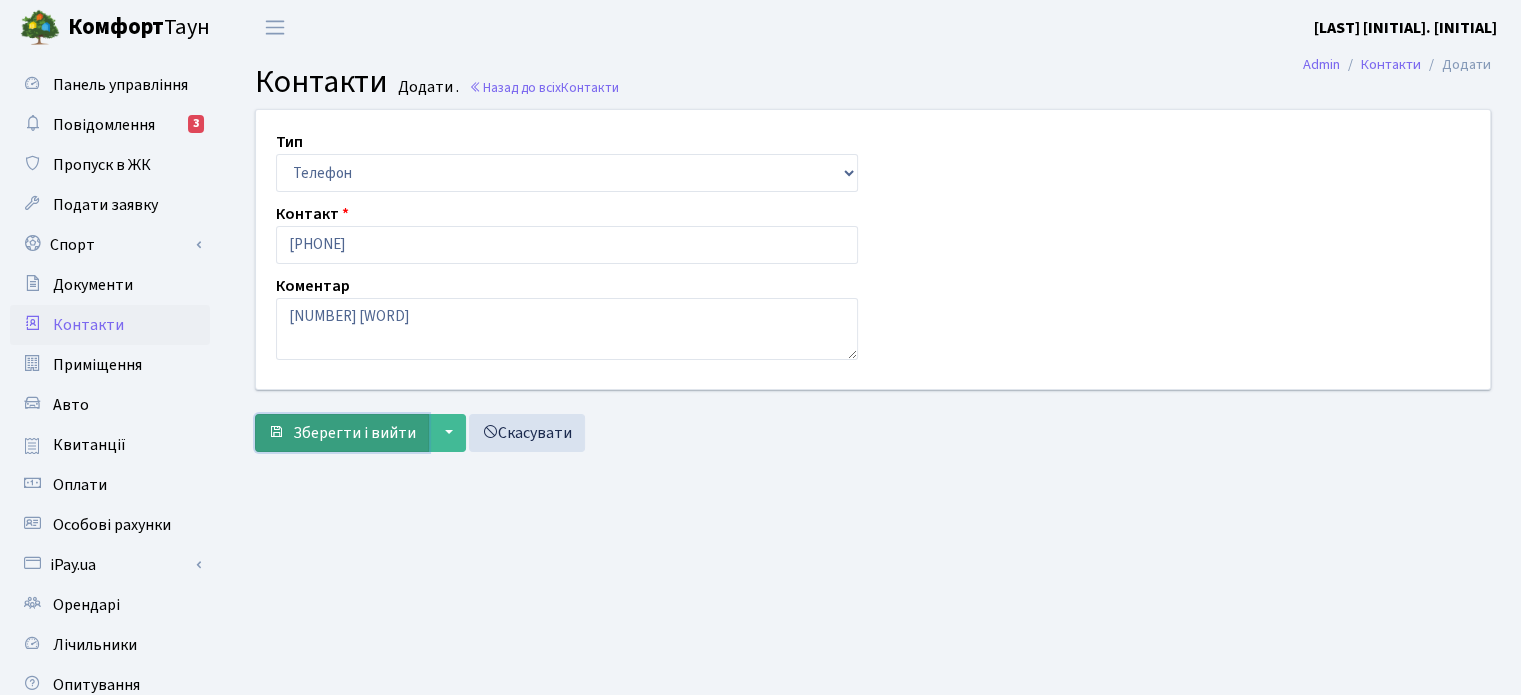 click on "Зберегти і вийти" at bounding box center [354, 433] 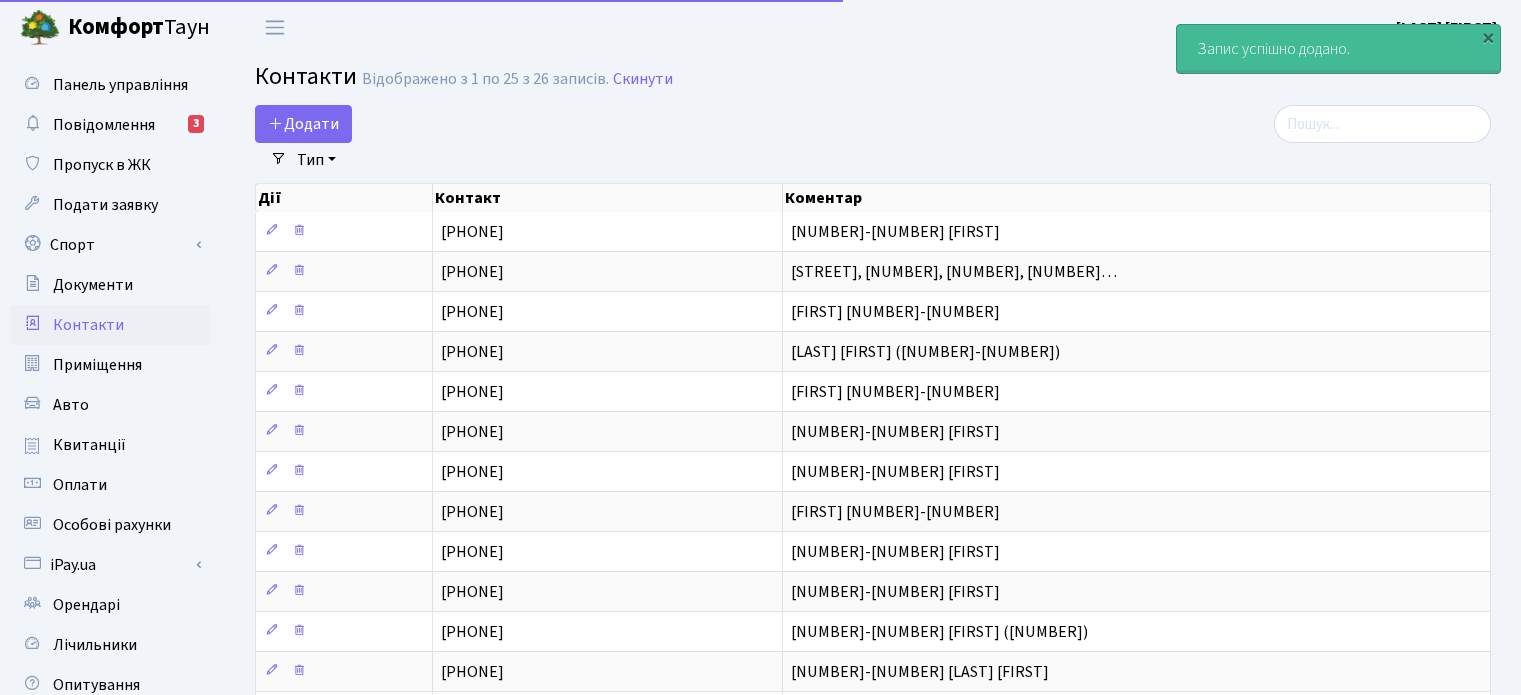 select on "25" 